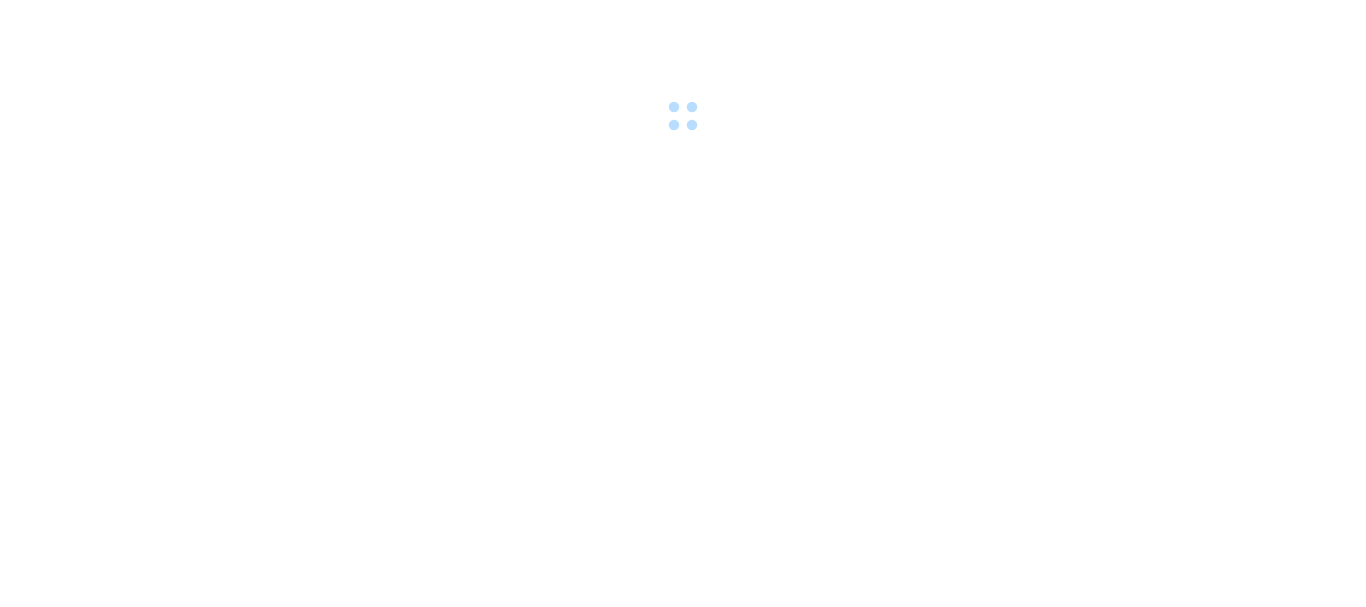 scroll, scrollTop: 0, scrollLeft: 0, axis: both 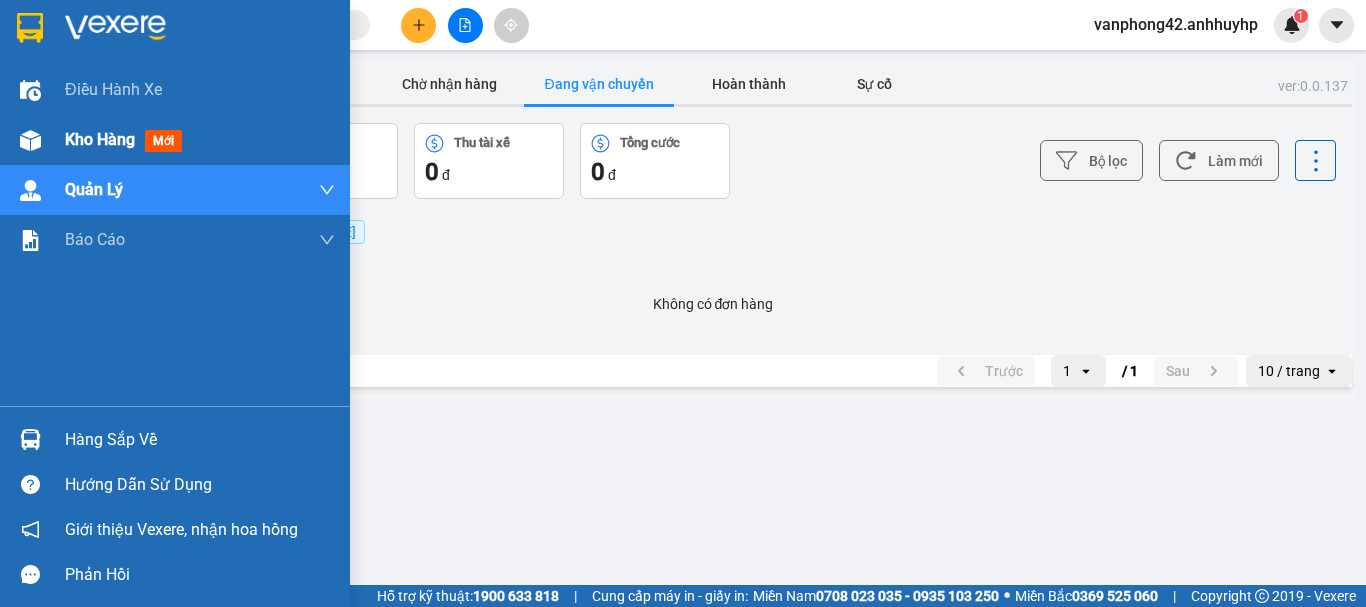 click on "Kho hàng mới" at bounding box center (175, 140) 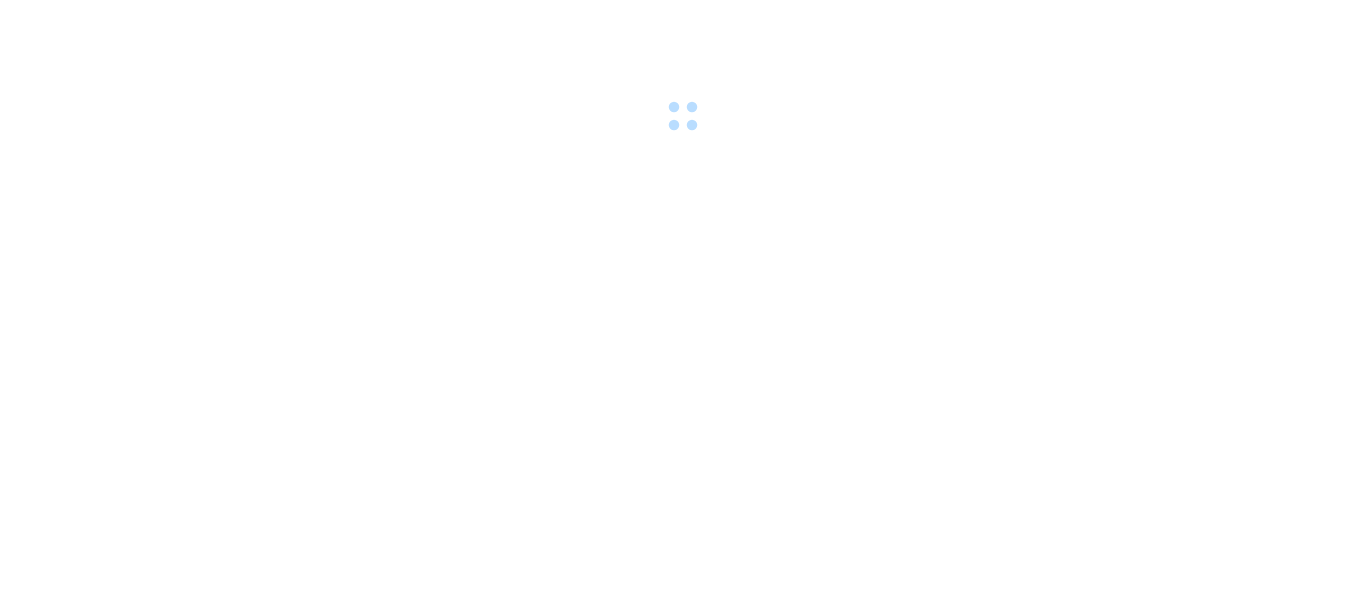 scroll, scrollTop: 0, scrollLeft: 0, axis: both 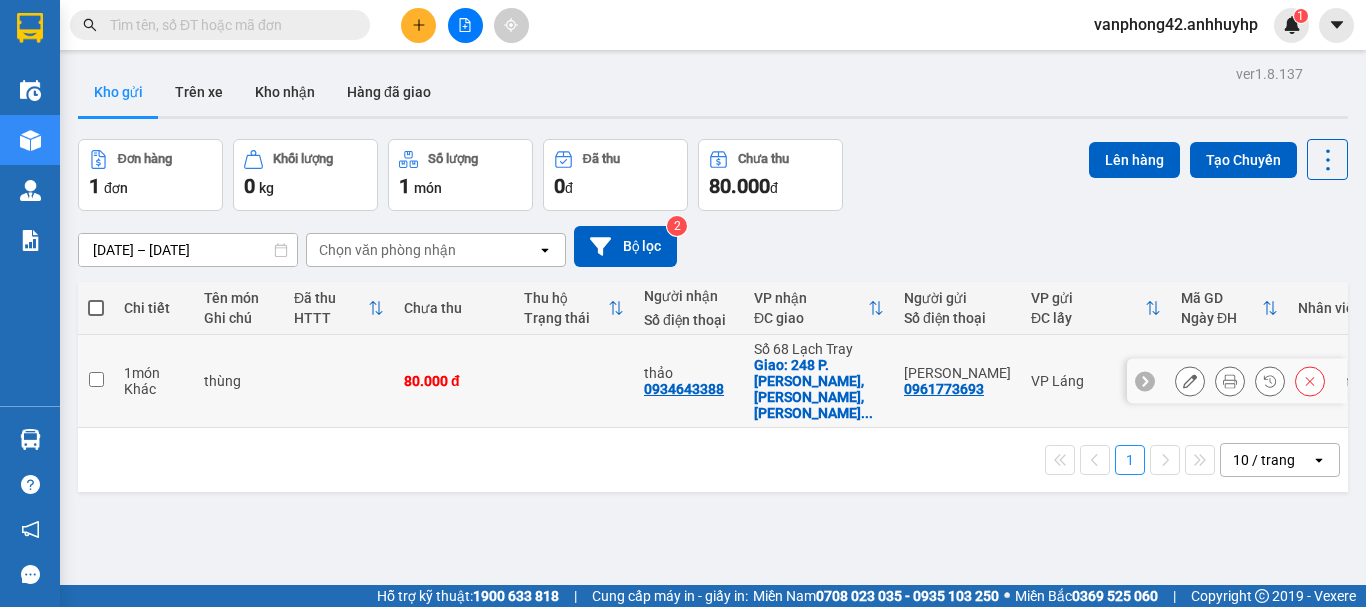 click at bounding box center [96, 379] 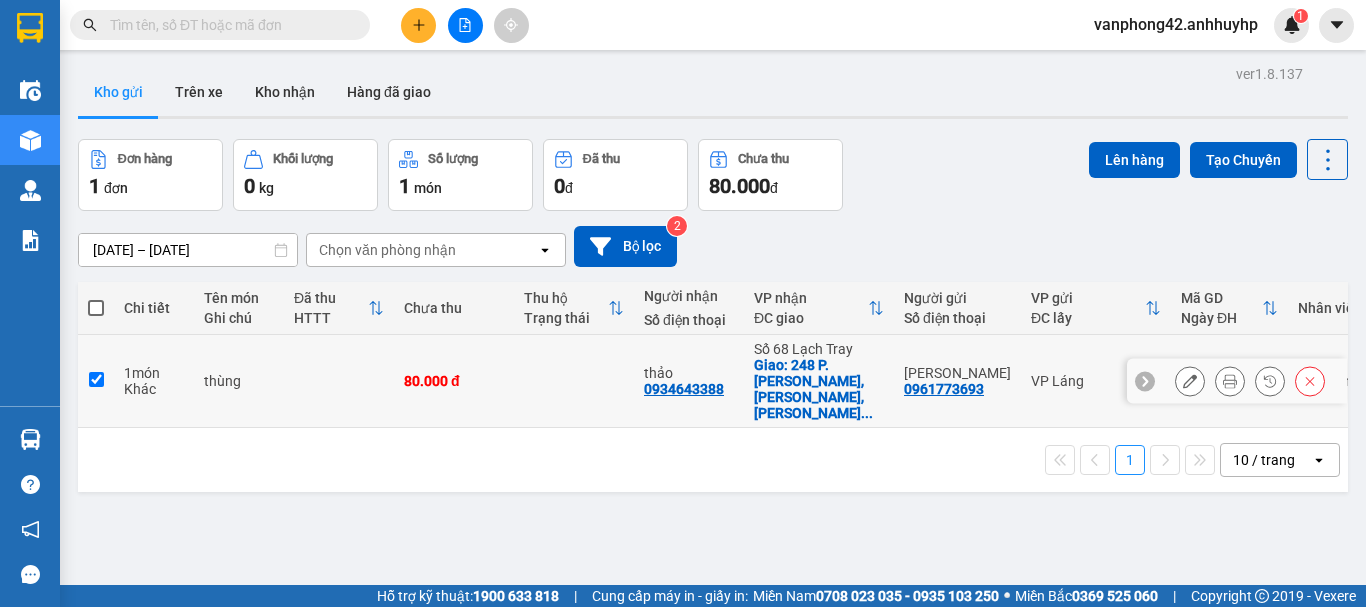 checkbox on "true" 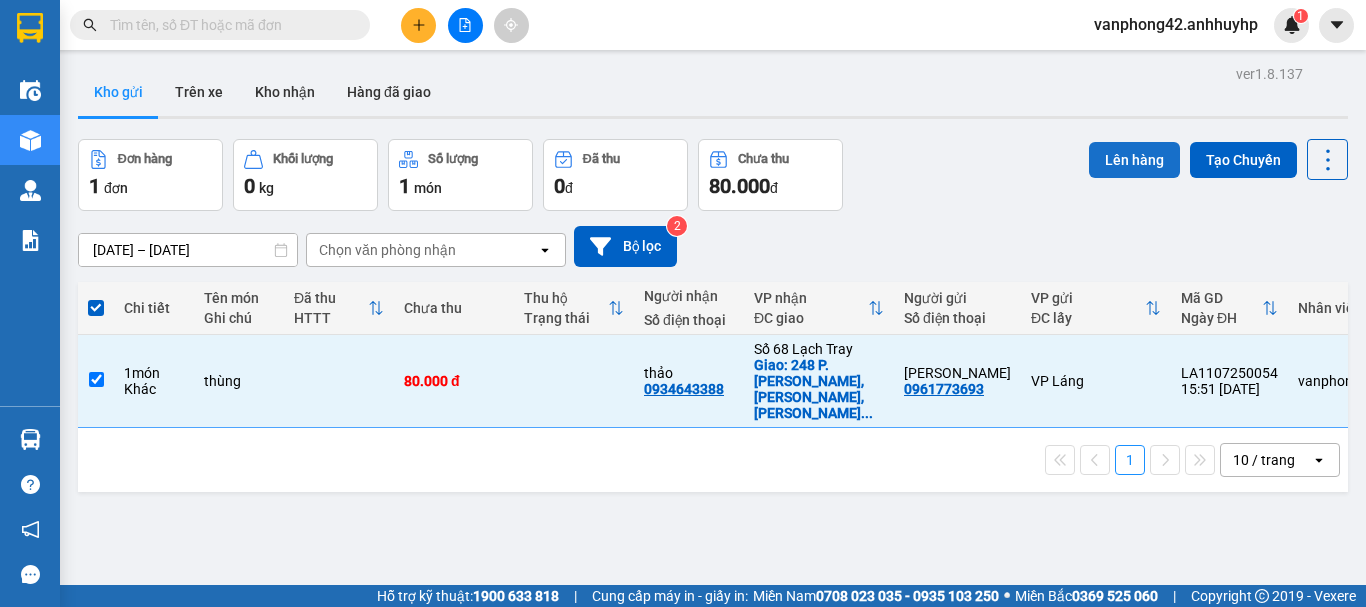 click on "Lên hàng" at bounding box center [1134, 160] 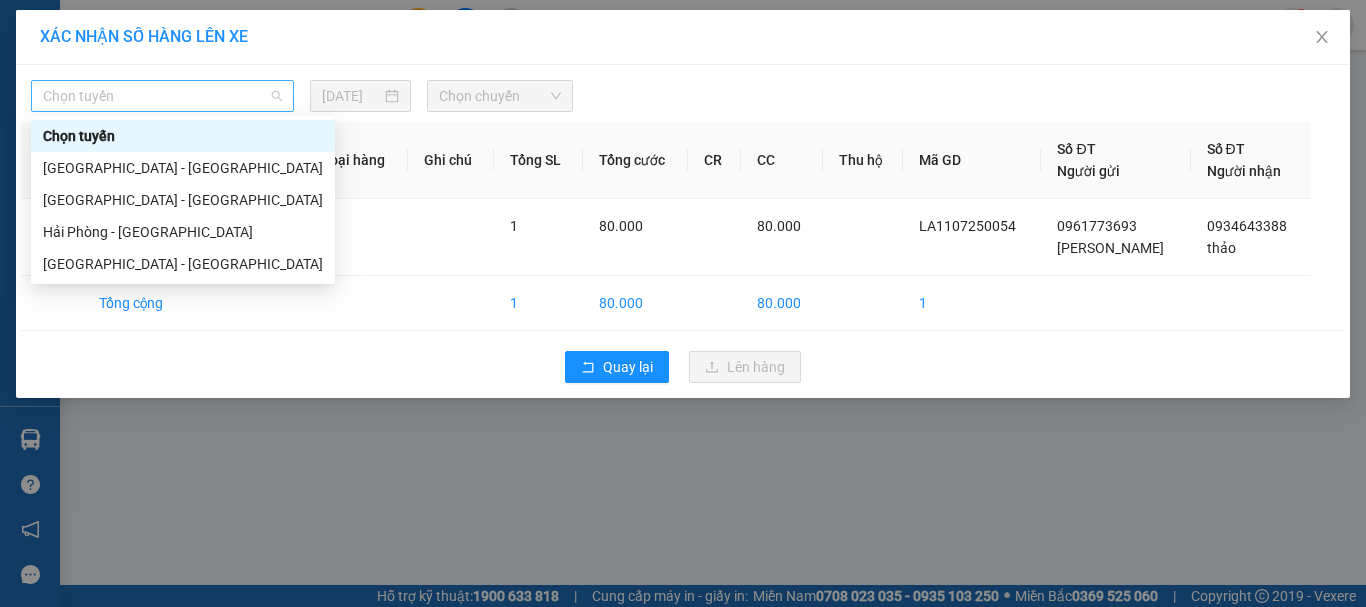 click on "Chọn tuyến" at bounding box center (162, 96) 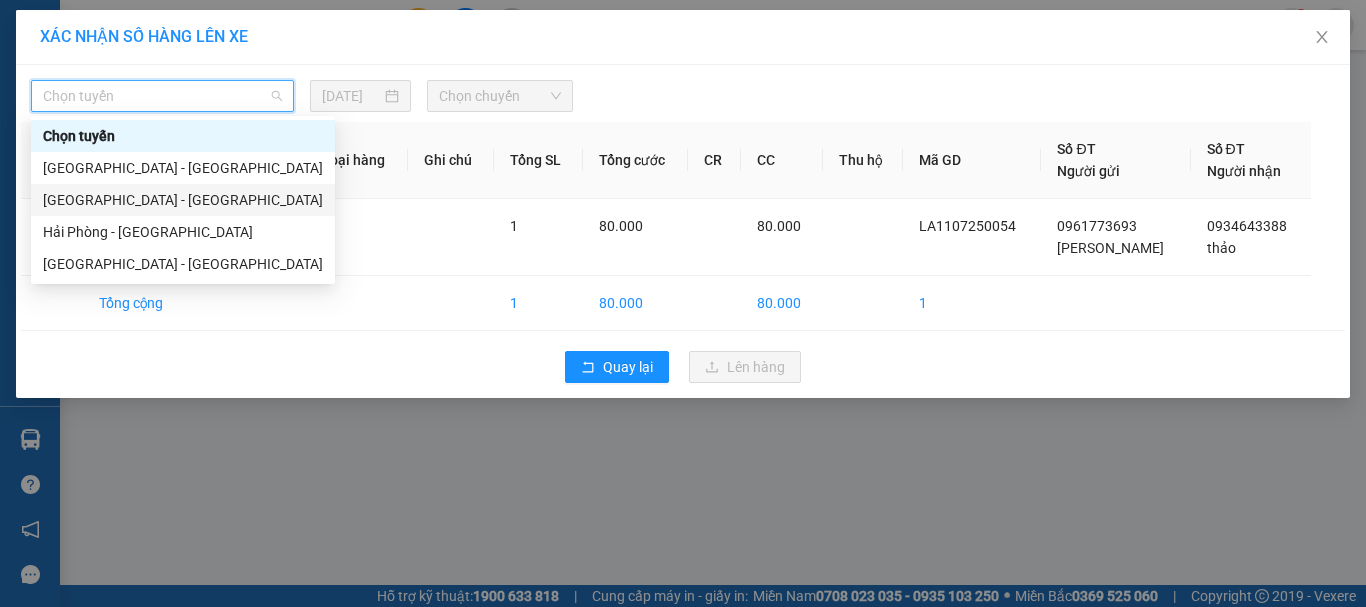click on "[GEOGRAPHIC_DATA] - [GEOGRAPHIC_DATA]" at bounding box center (183, 200) 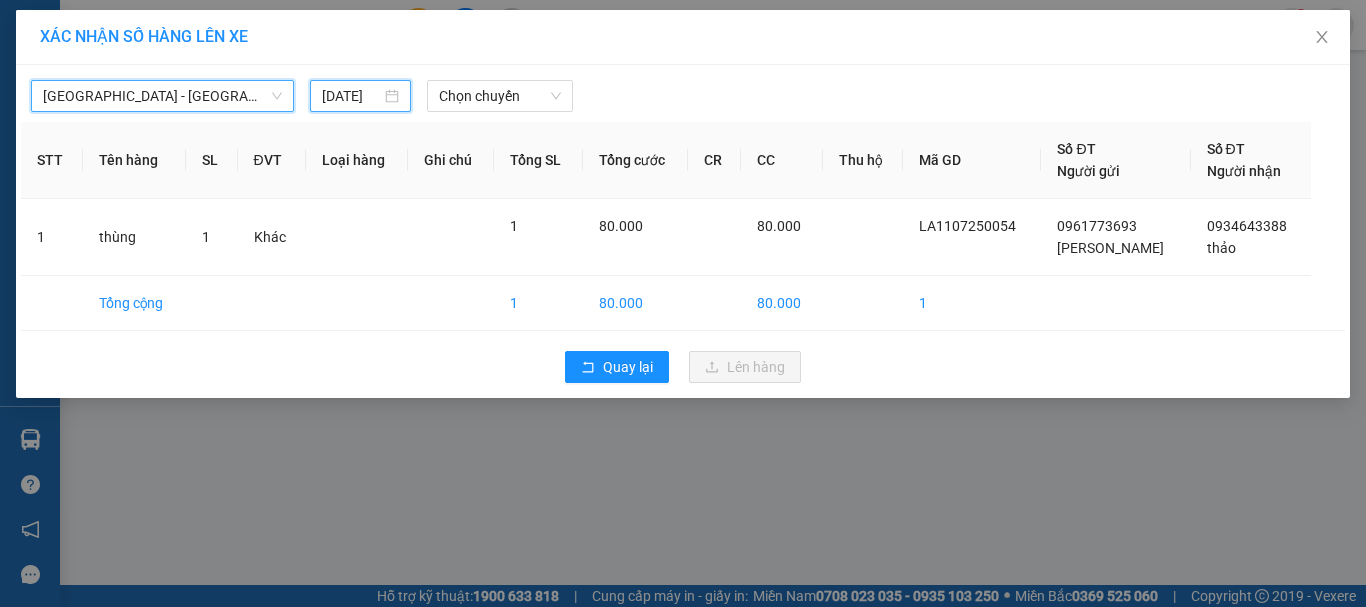 click on "[DATE]" at bounding box center (351, 96) 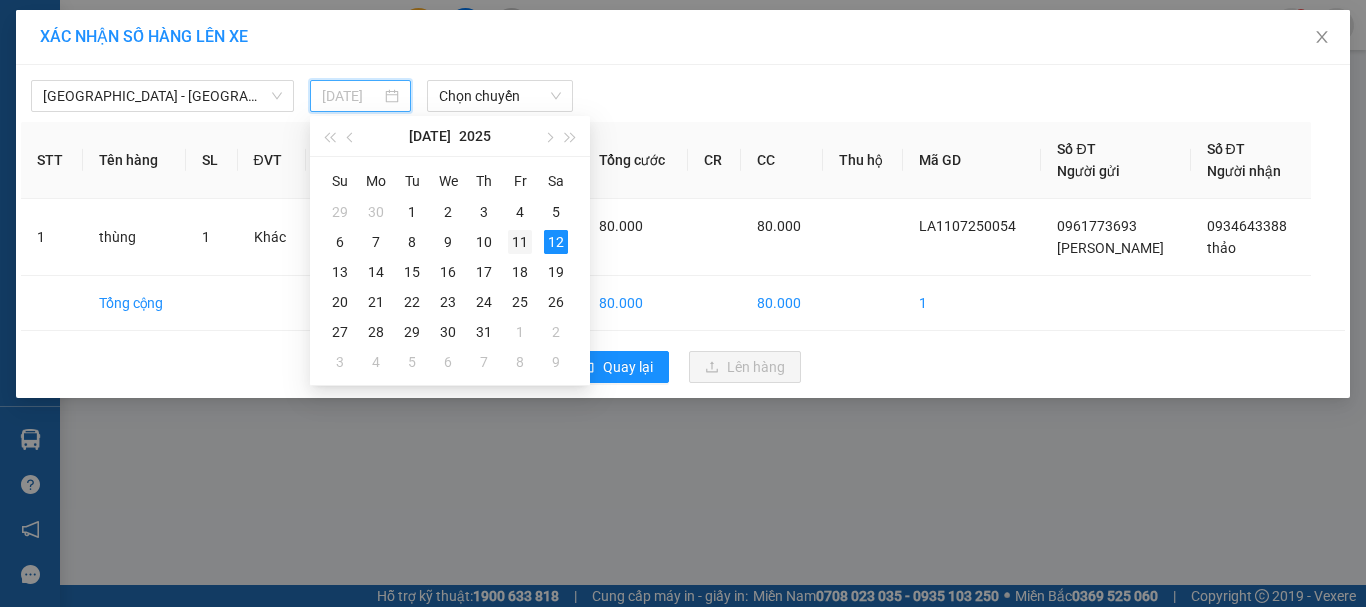 click on "11" at bounding box center (520, 242) 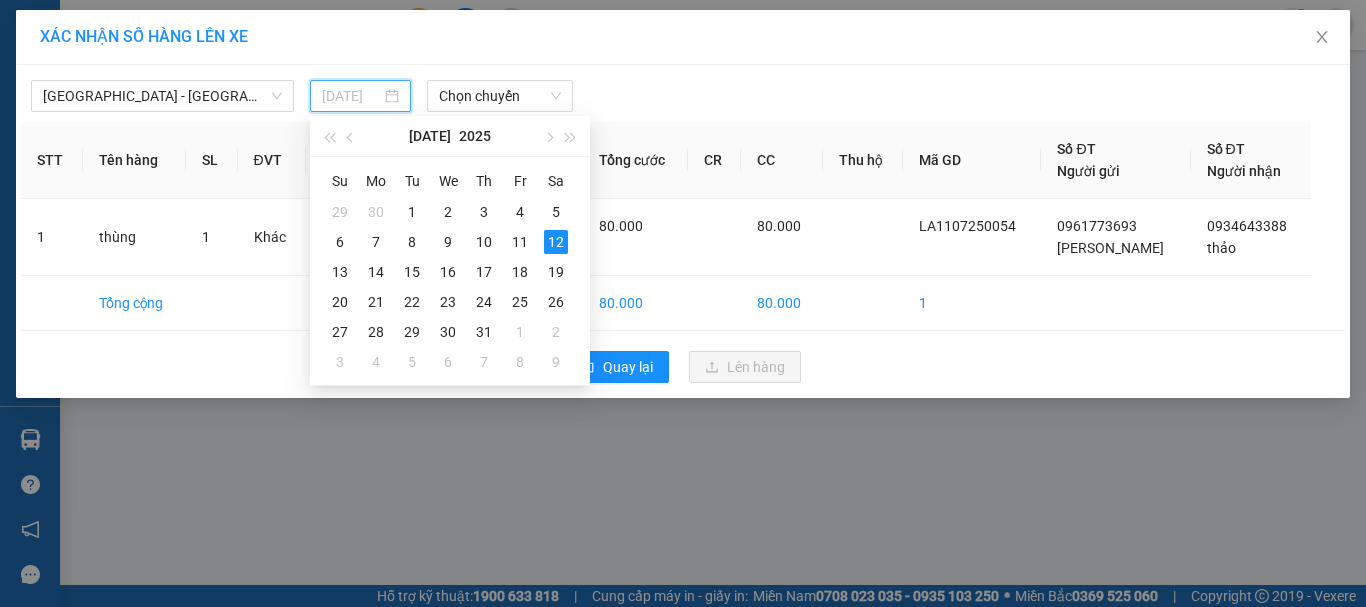 type on "[DATE]" 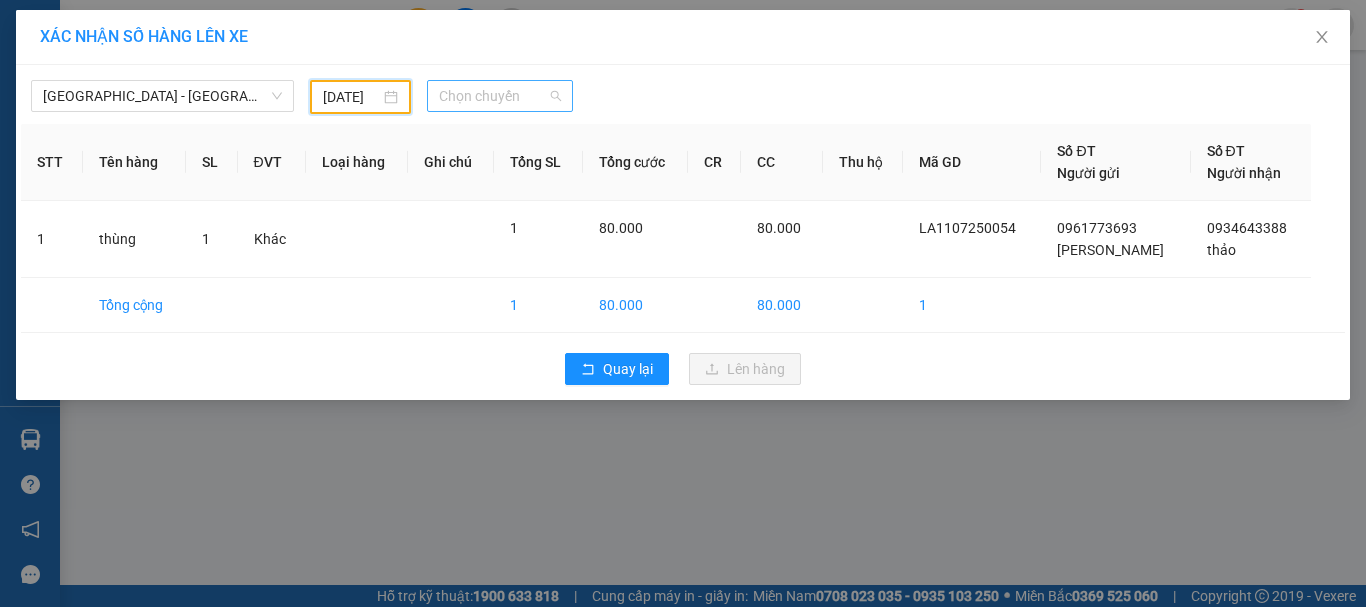 click on "Chọn chuyến" at bounding box center (500, 96) 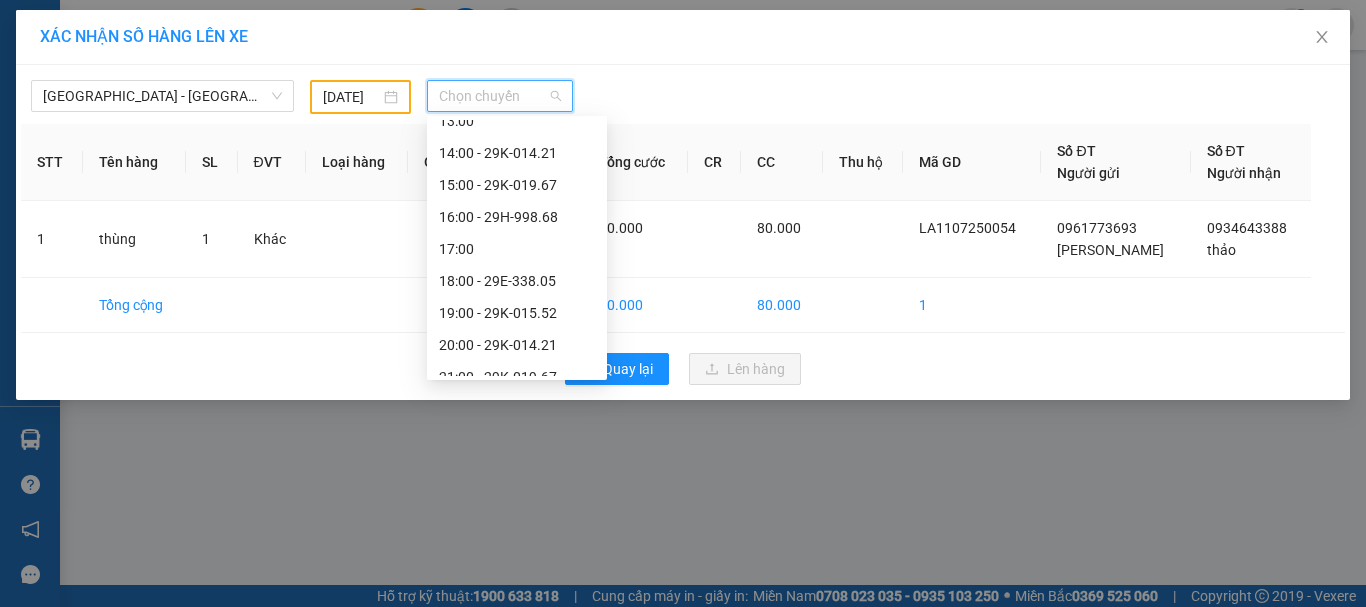 scroll, scrollTop: 384, scrollLeft: 0, axis: vertical 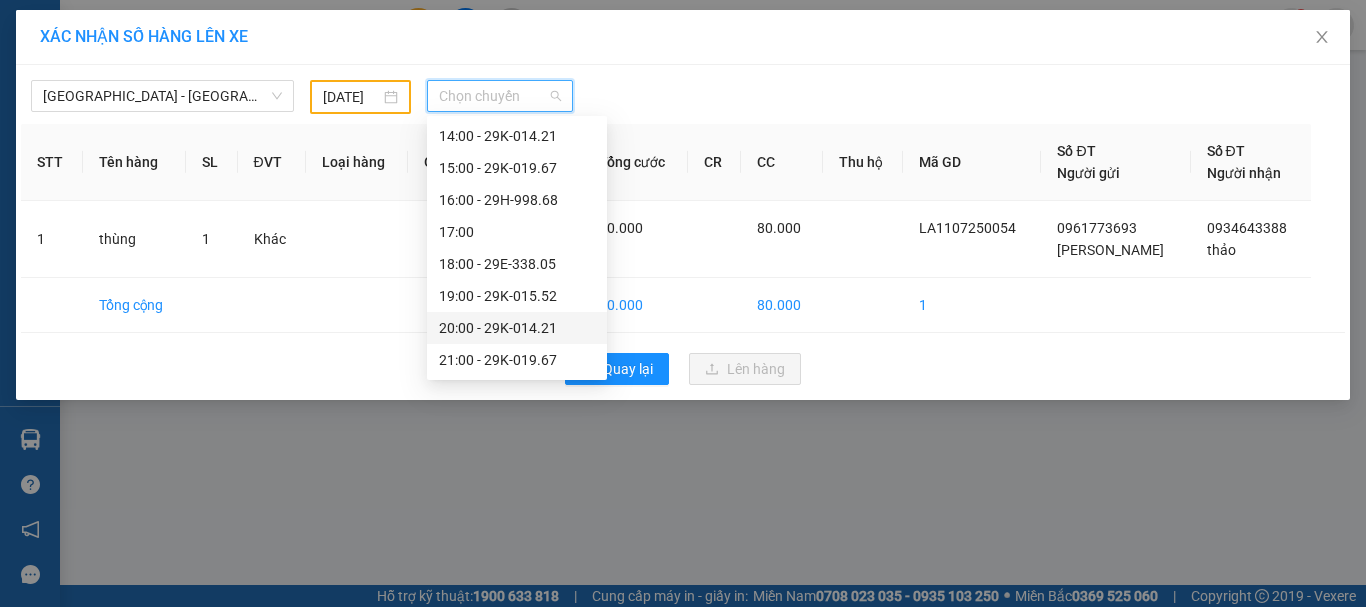 click on "20:00     - 29K-014.21" at bounding box center (517, 328) 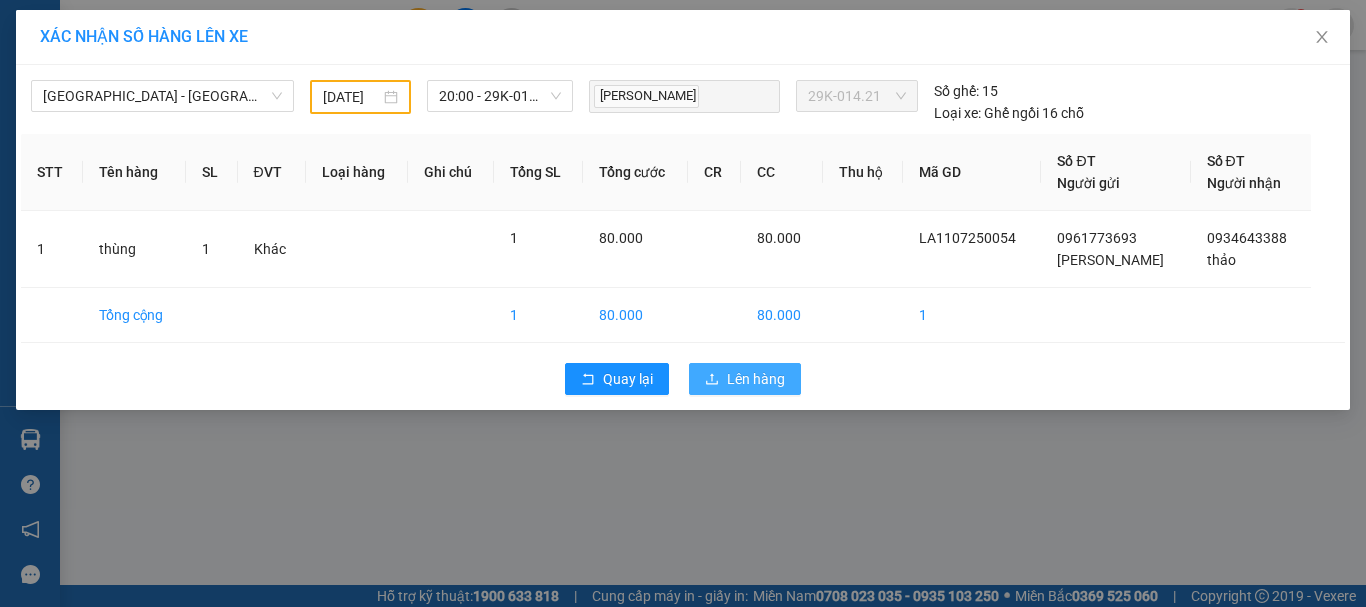 click on "Lên hàng" at bounding box center [756, 379] 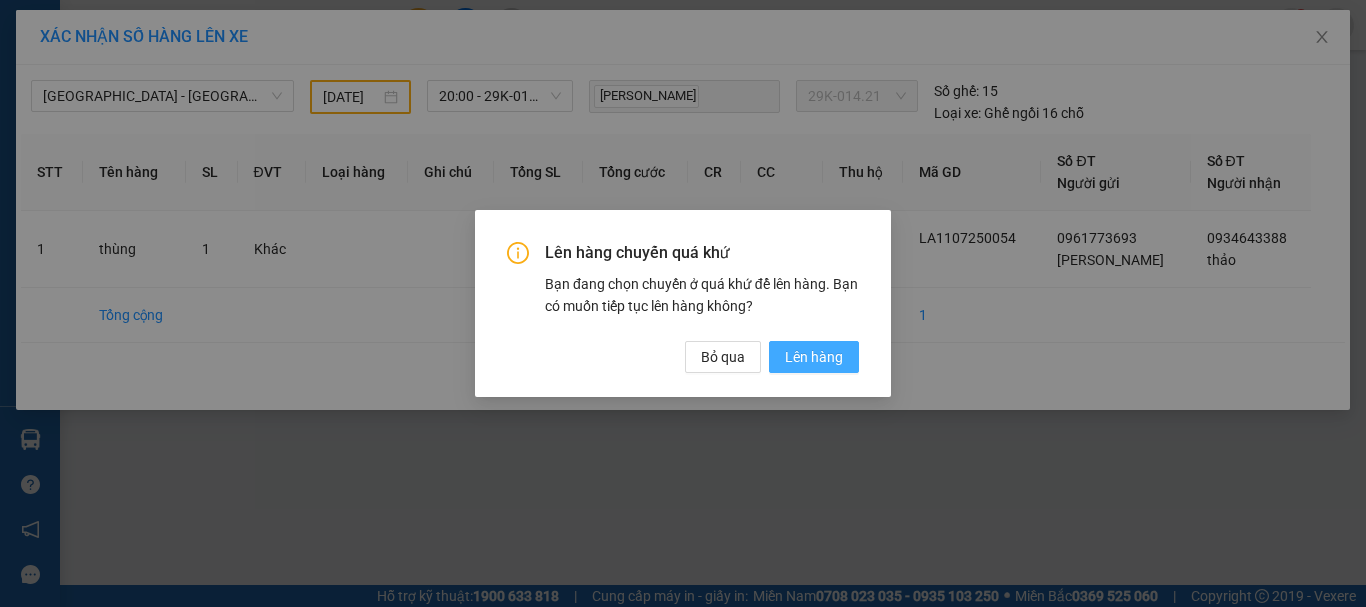 click on "Lên hàng" at bounding box center [814, 357] 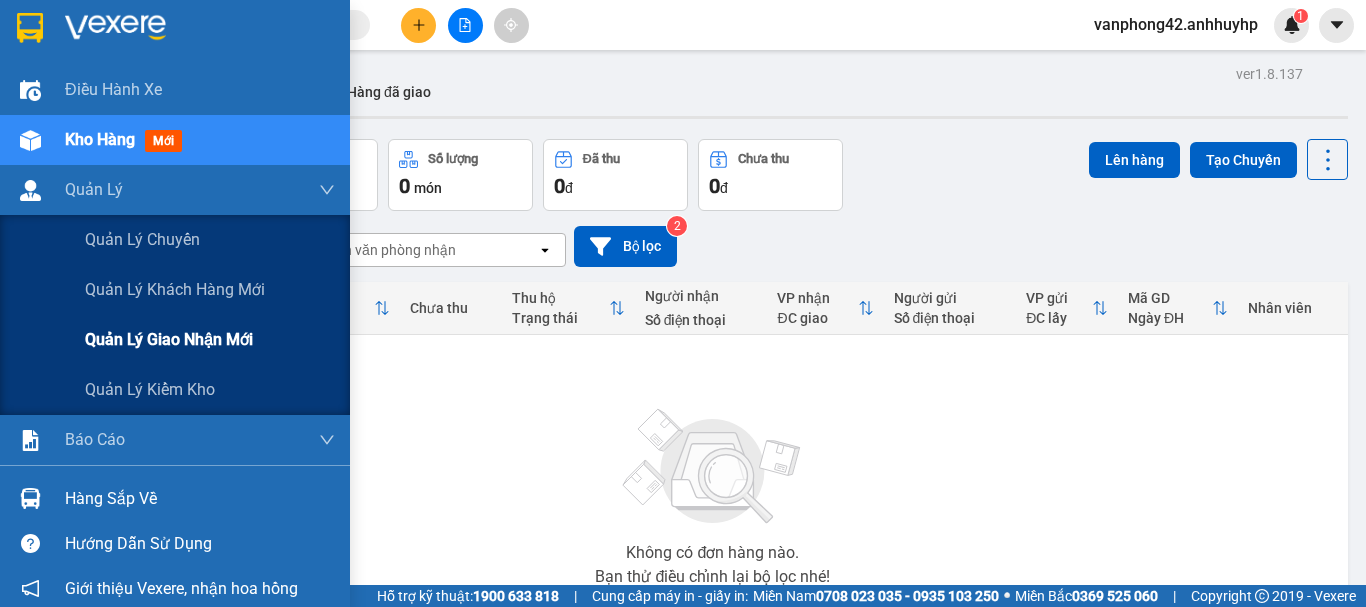 click on "Quản lý giao nhận mới" at bounding box center [169, 339] 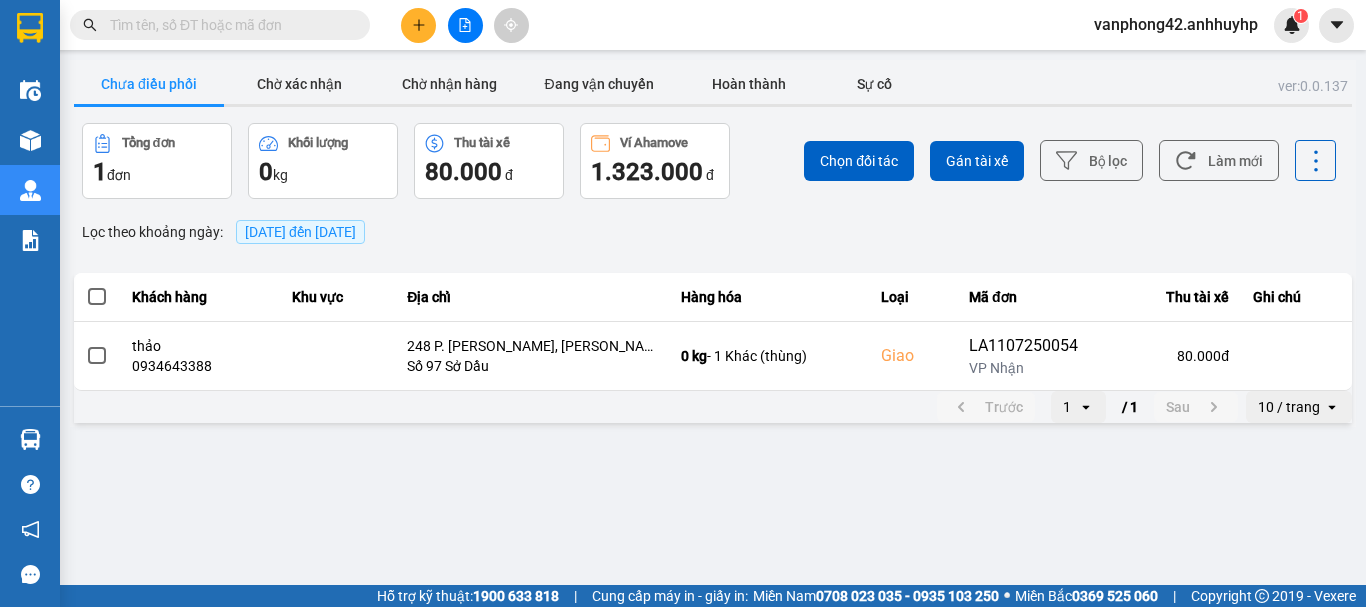 click on "[DATE] đến [DATE]" at bounding box center (300, 232) 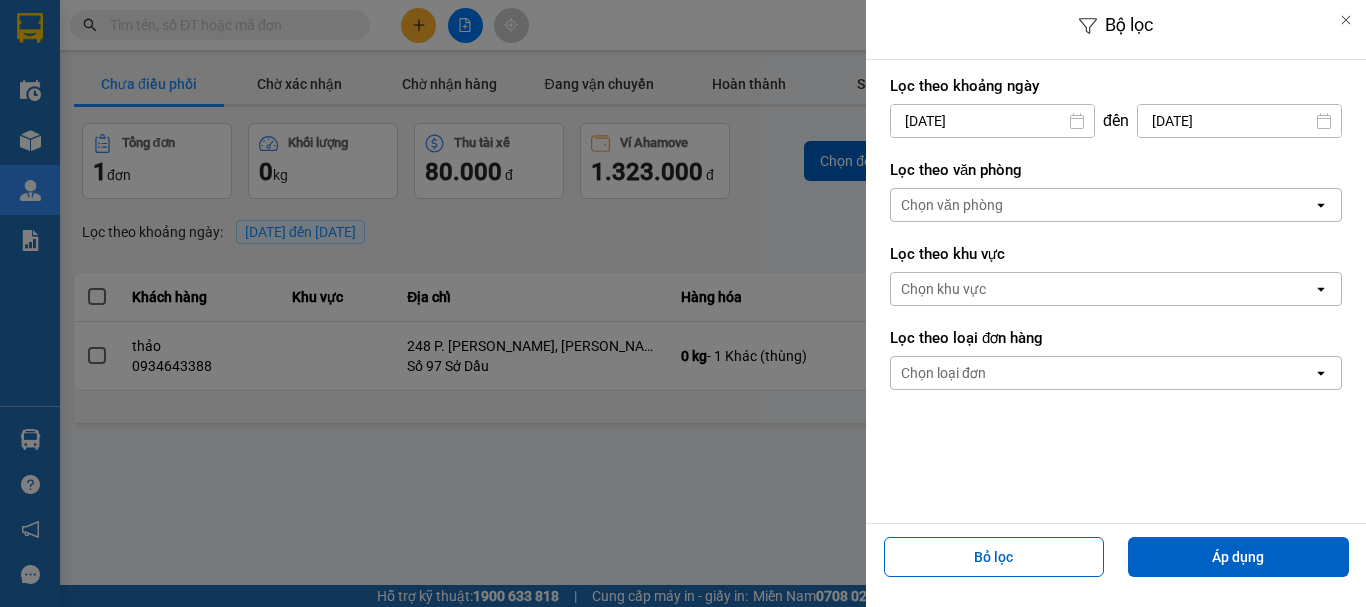 click on "[DATE]" at bounding box center (992, 121) 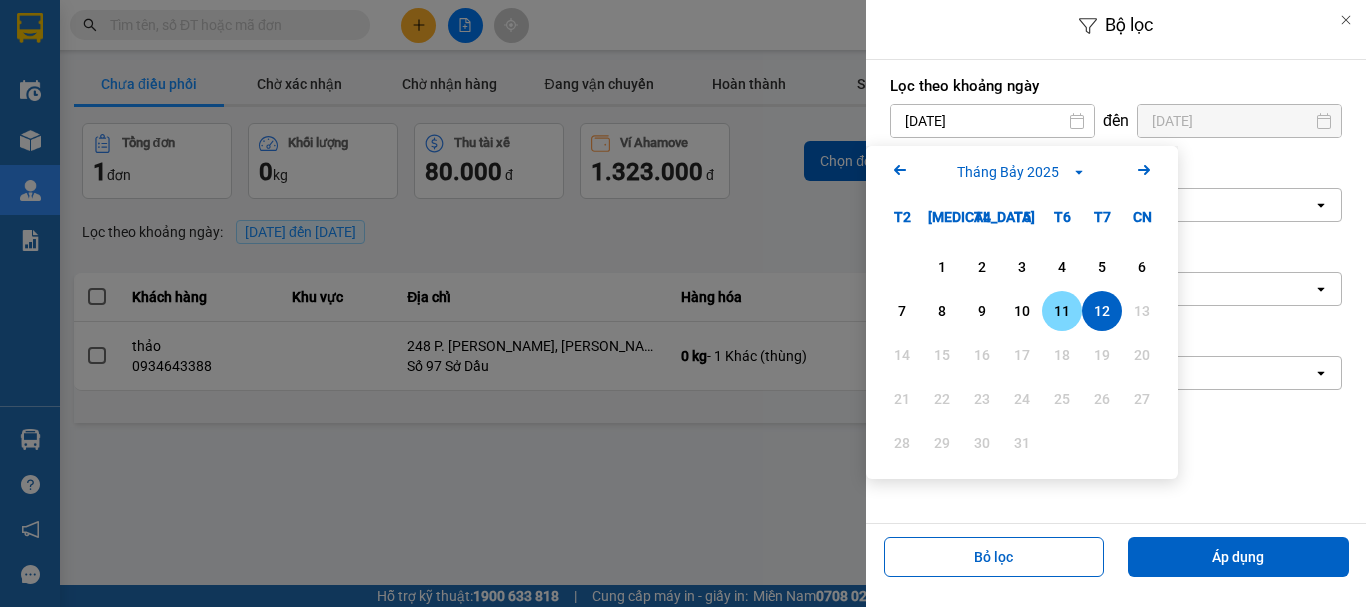 click on "11" at bounding box center (1062, 311) 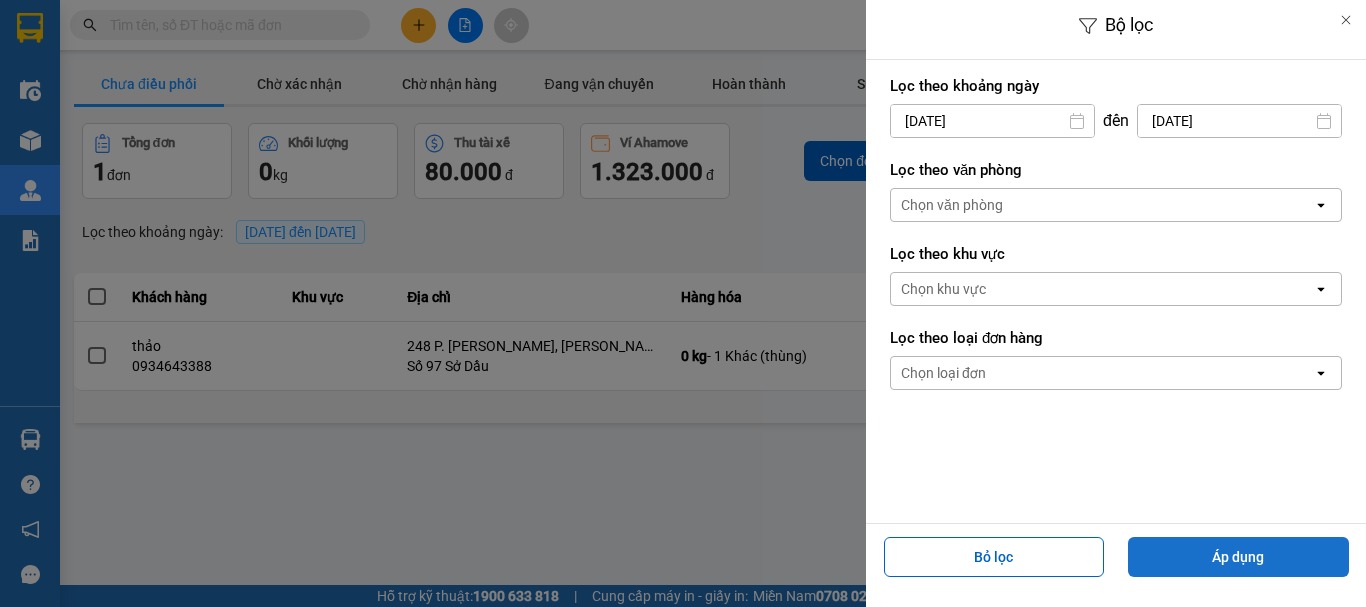 click on "Áp dụng" at bounding box center (1238, 557) 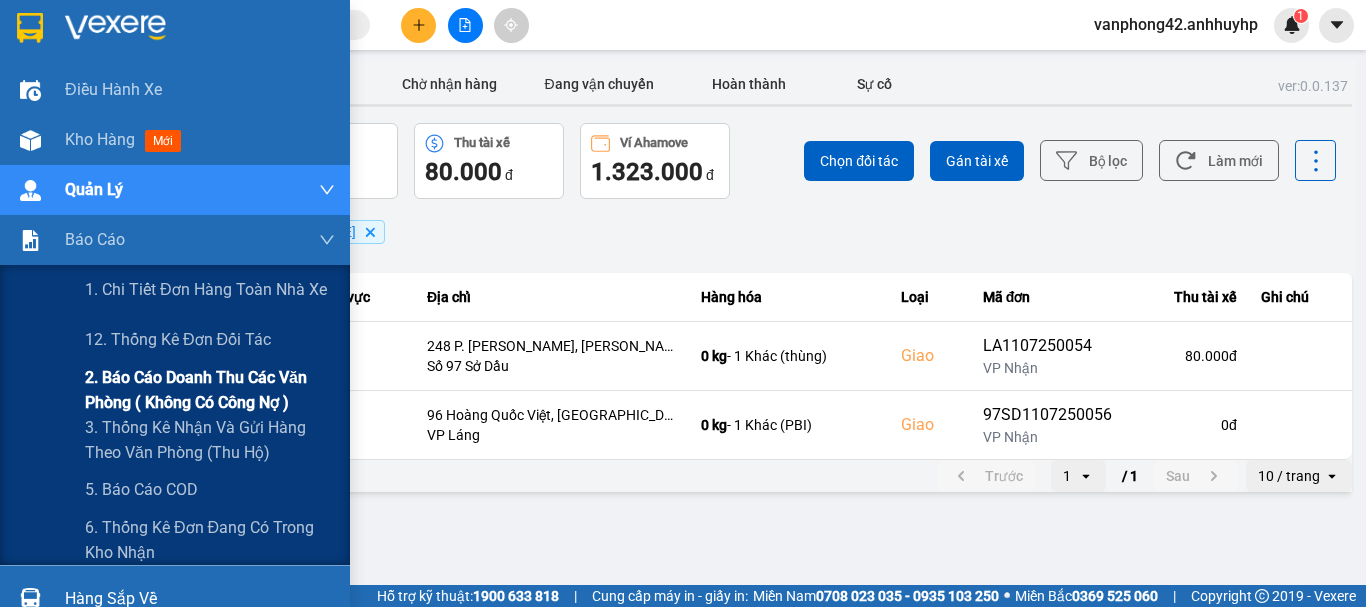 click on "2. Báo cáo doanh thu các văn phòng ( không có công nợ )" at bounding box center (210, 390) 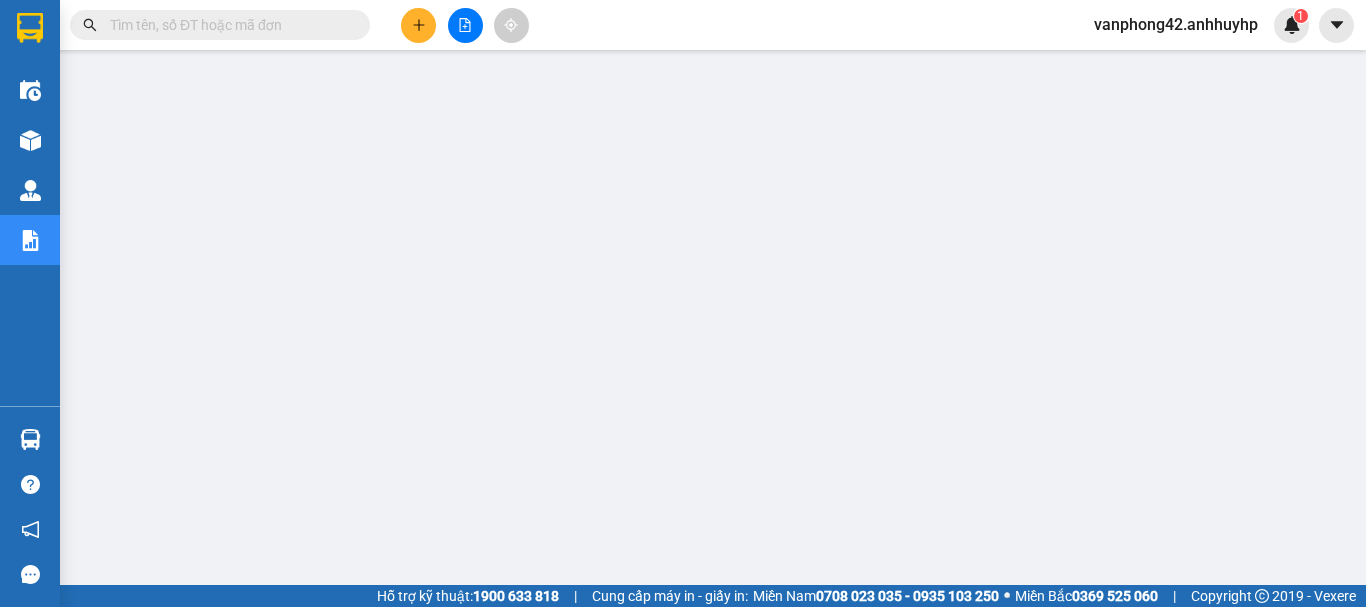 scroll, scrollTop: 0, scrollLeft: 0, axis: both 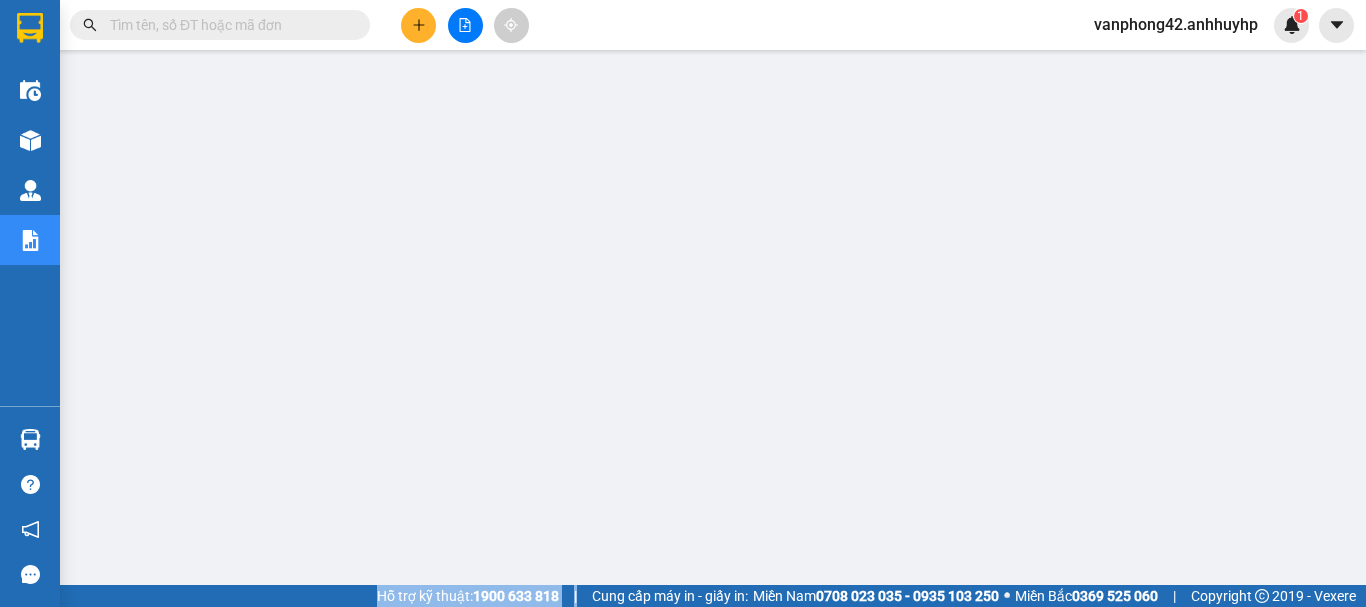 drag, startPoint x: 495, startPoint y: 646, endPoint x: 604, endPoint y: 646, distance: 109 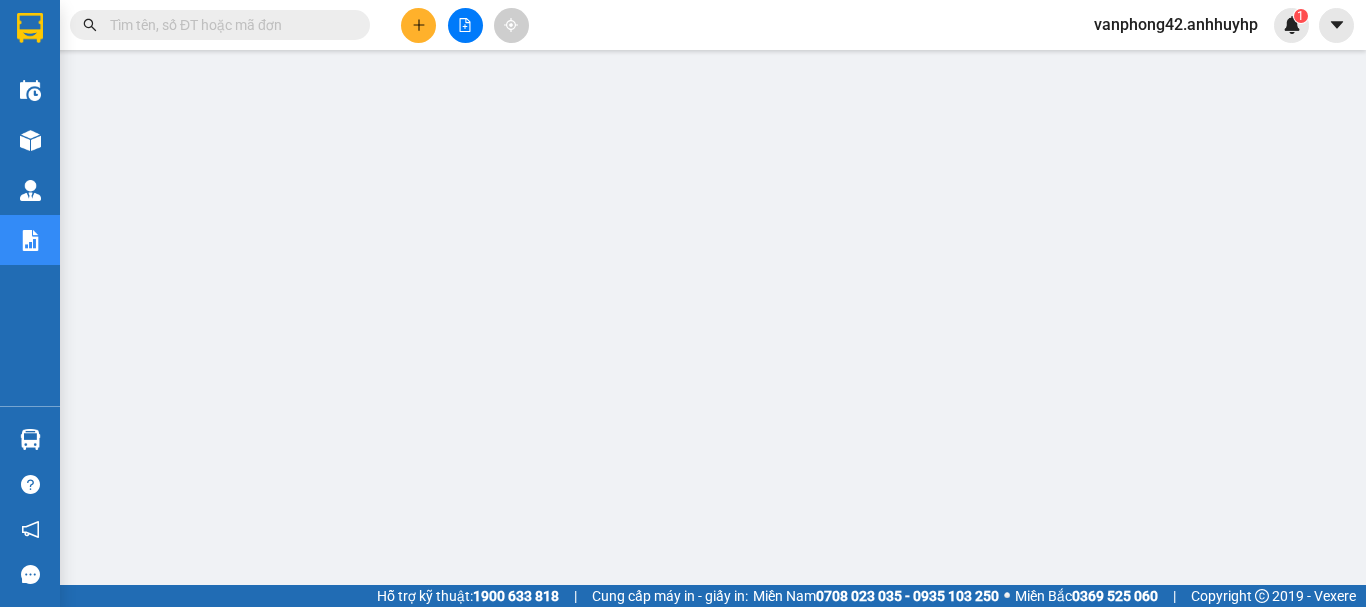click at bounding box center (228, 25) 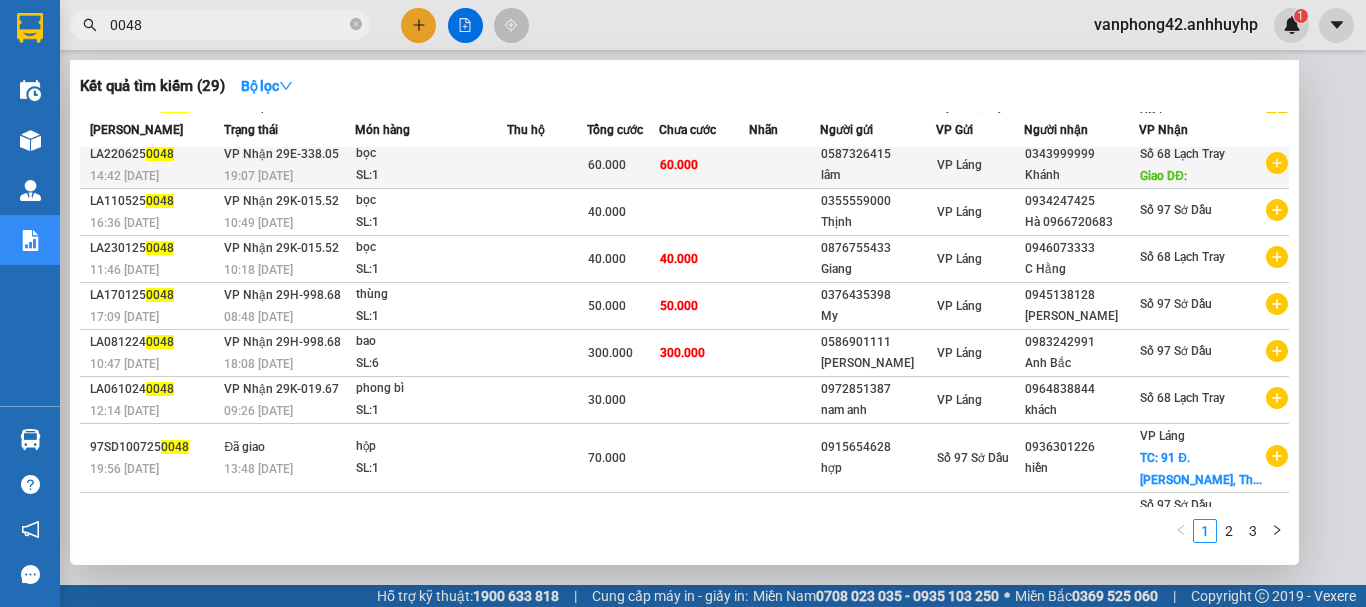 scroll, scrollTop: 200, scrollLeft: 0, axis: vertical 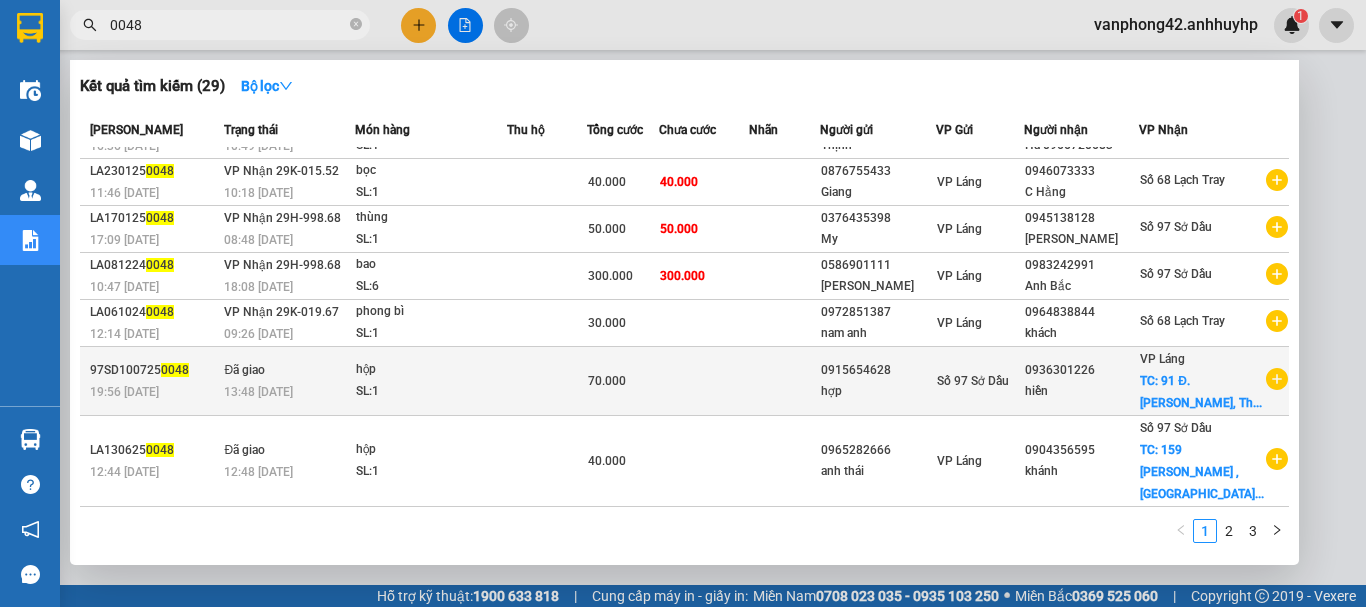 type on "0048" 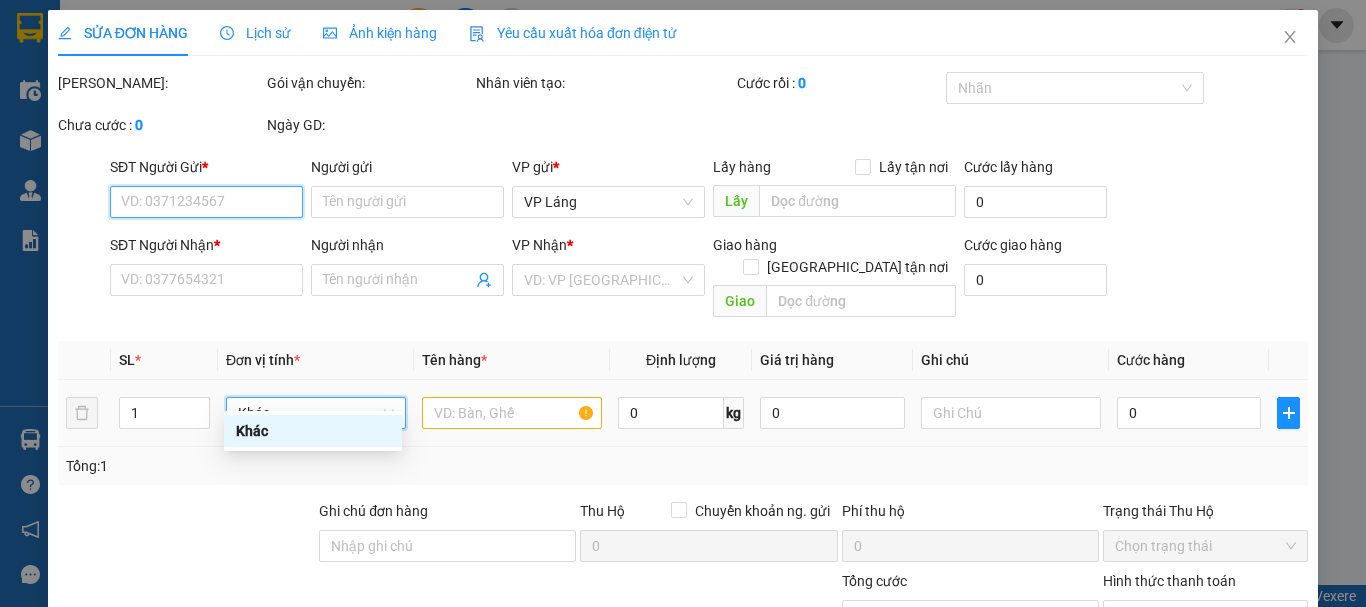type on "0915654628" 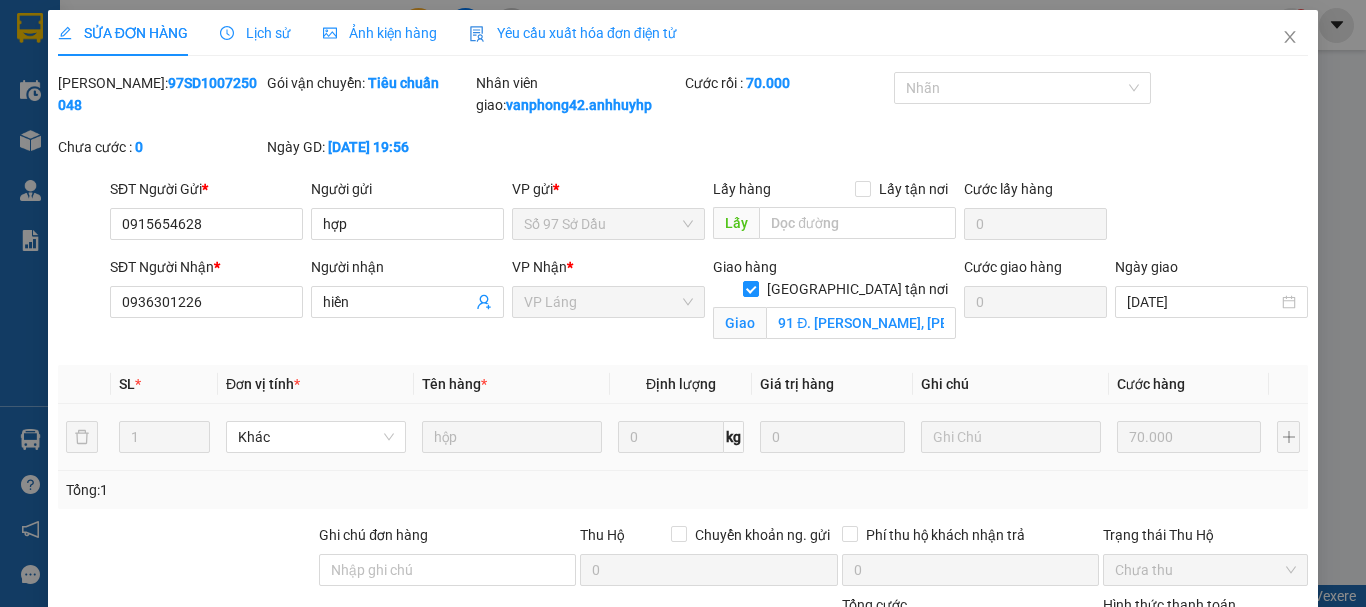click on "Lịch sử" at bounding box center [255, 33] 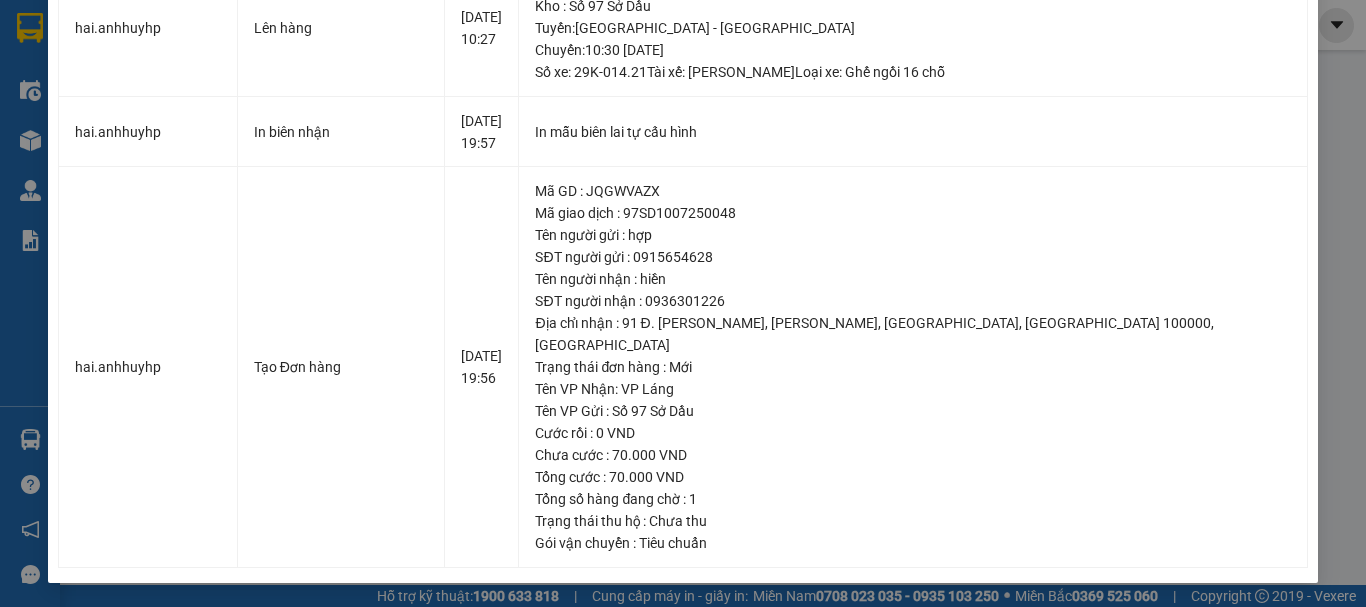 scroll, scrollTop: 974, scrollLeft: 0, axis: vertical 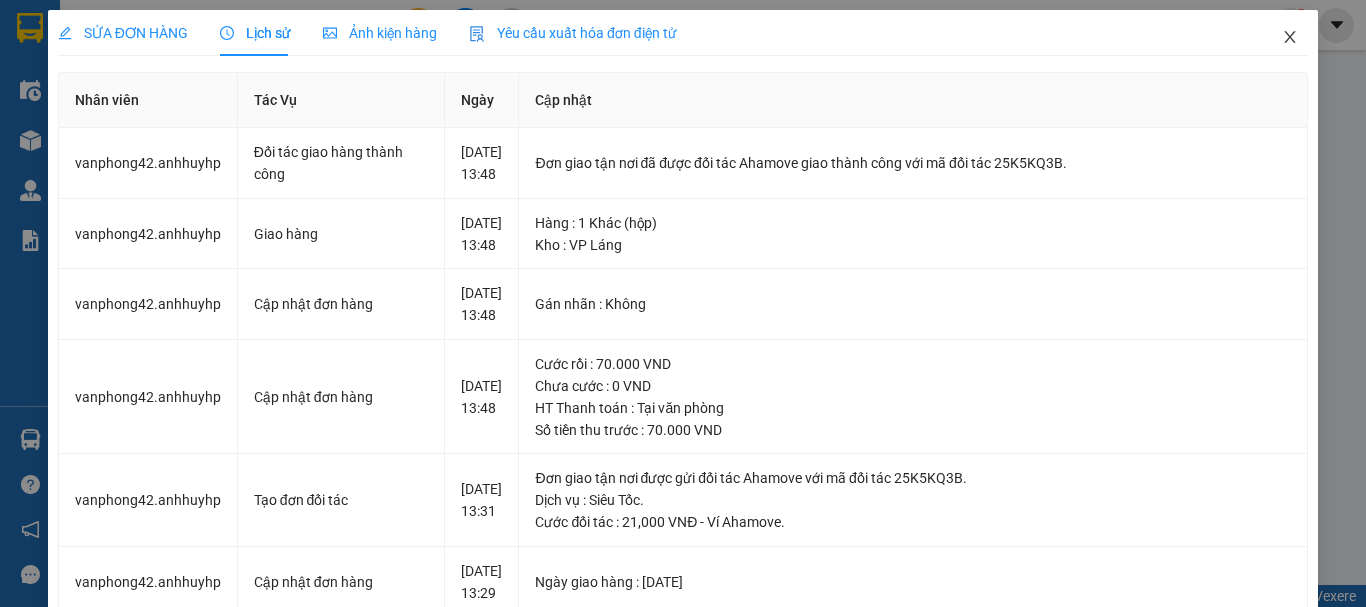 click 